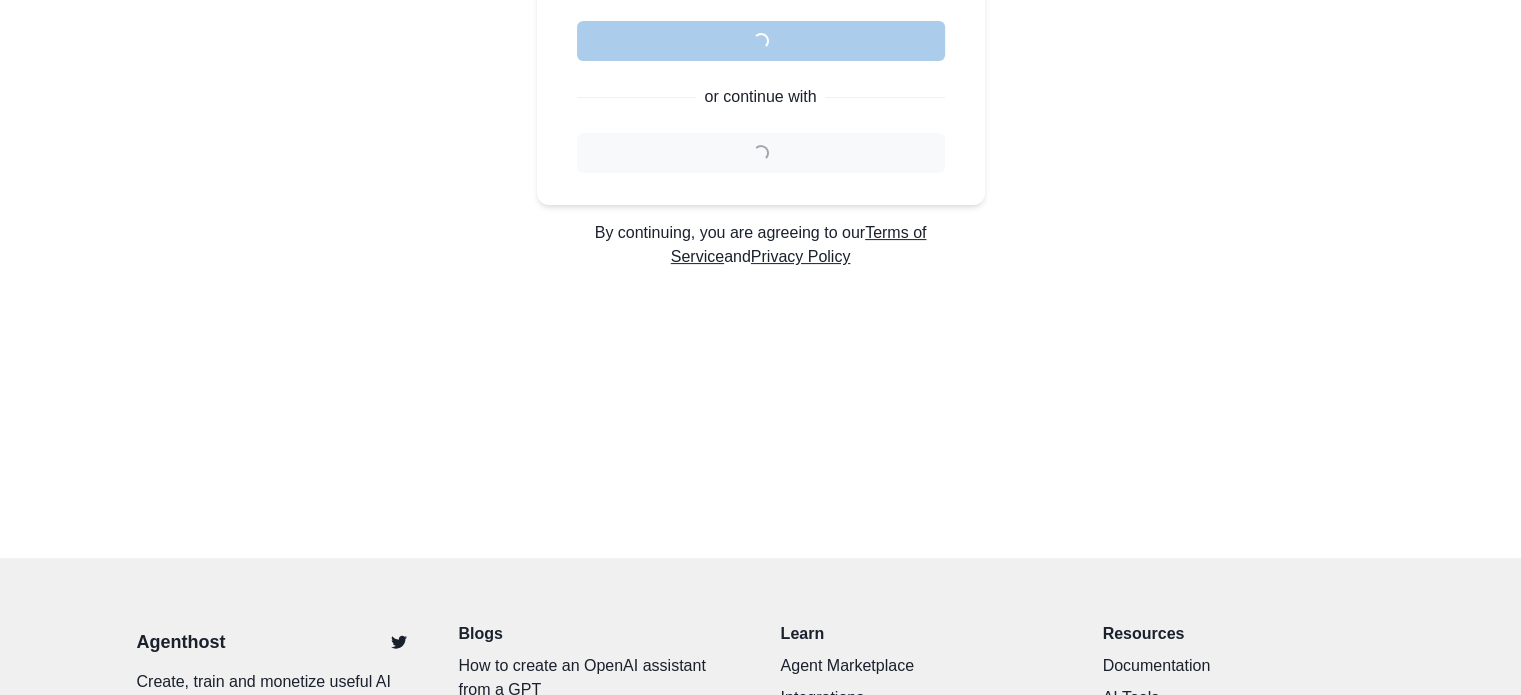 scroll, scrollTop: 515, scrollLeft: 0, axis: vertical 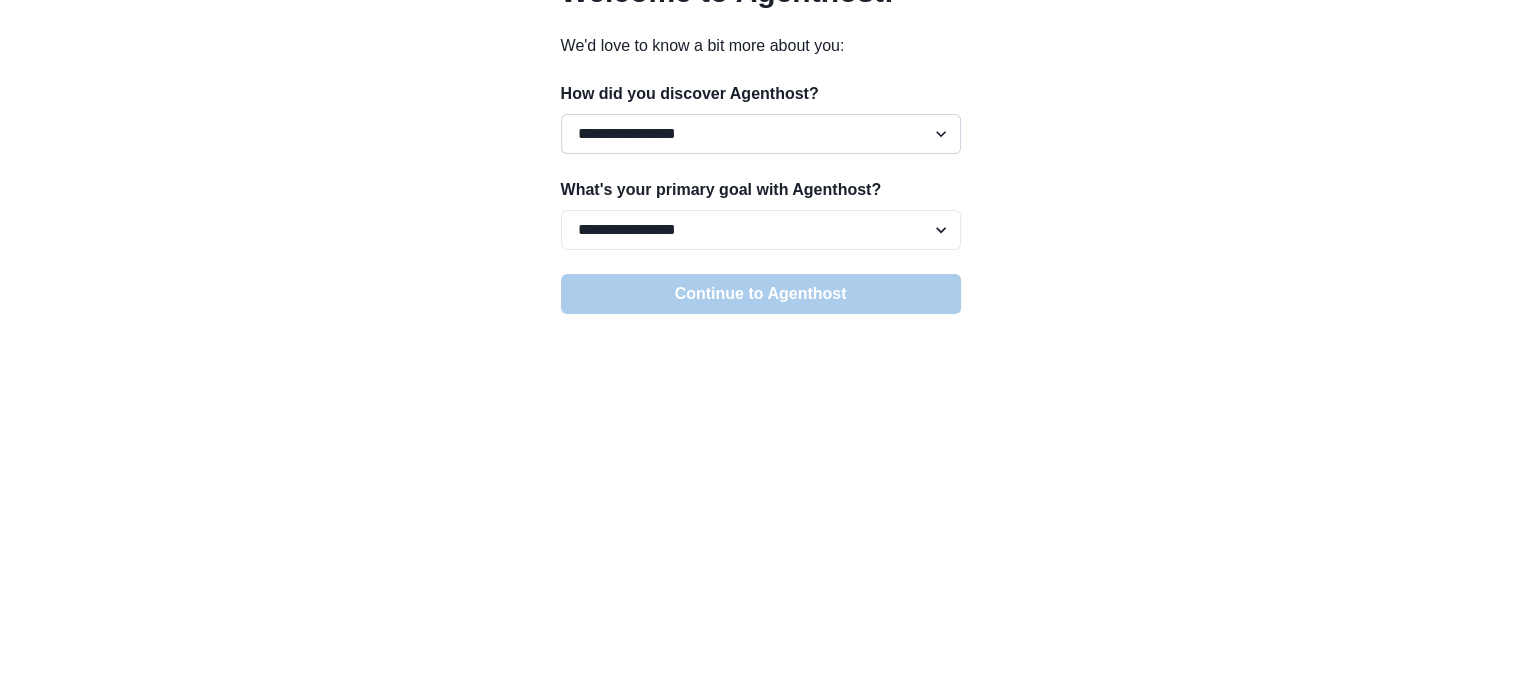 click on "**********" at bounding box center (761, 134) 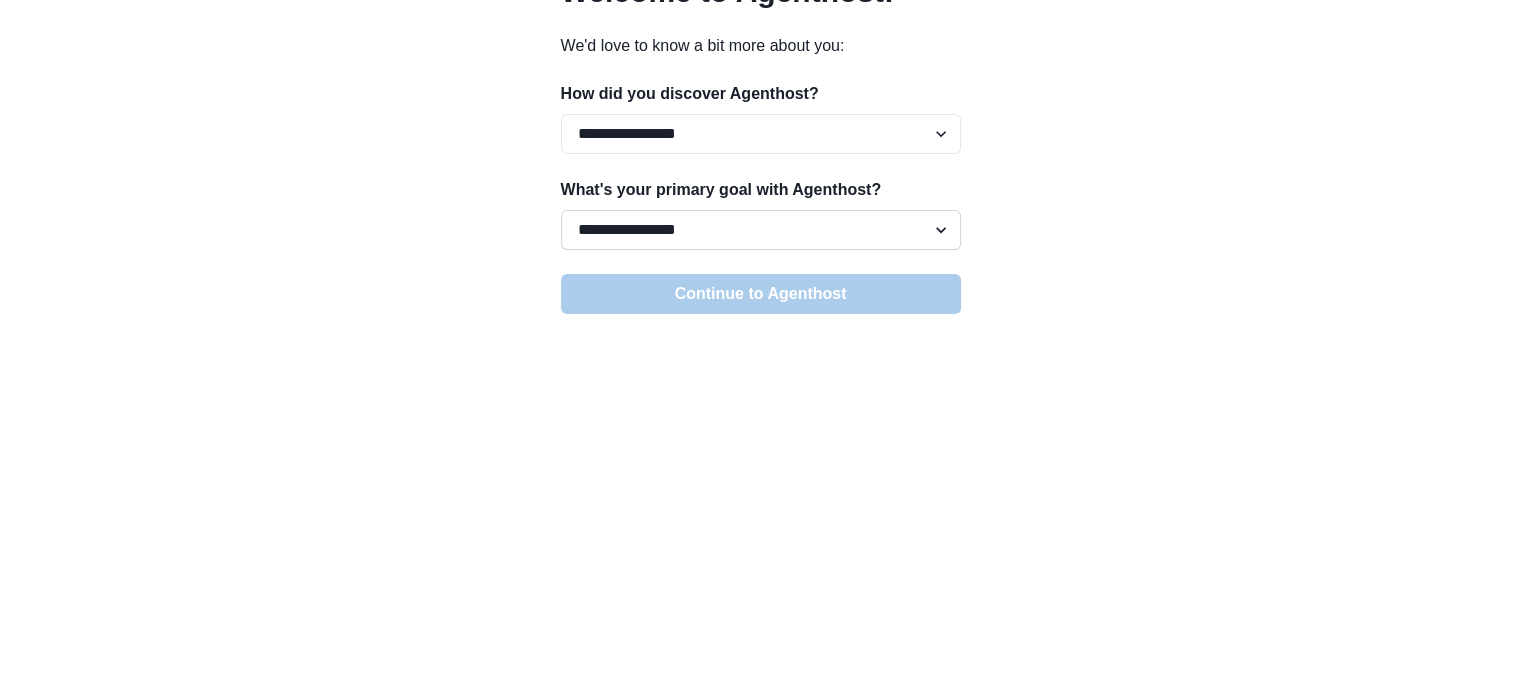click on "**********" at bounding box center (761, 230) 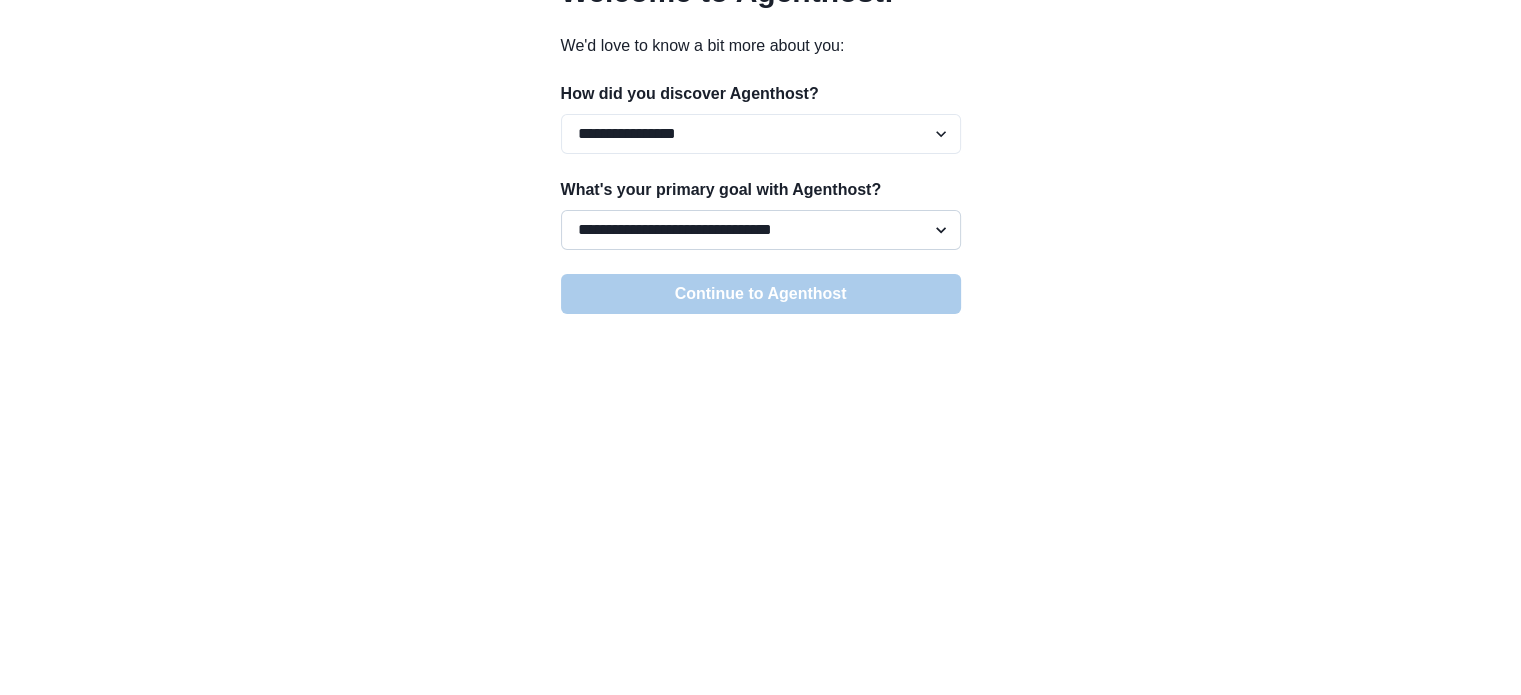 click on "**********" at bounding box center (761, 230) 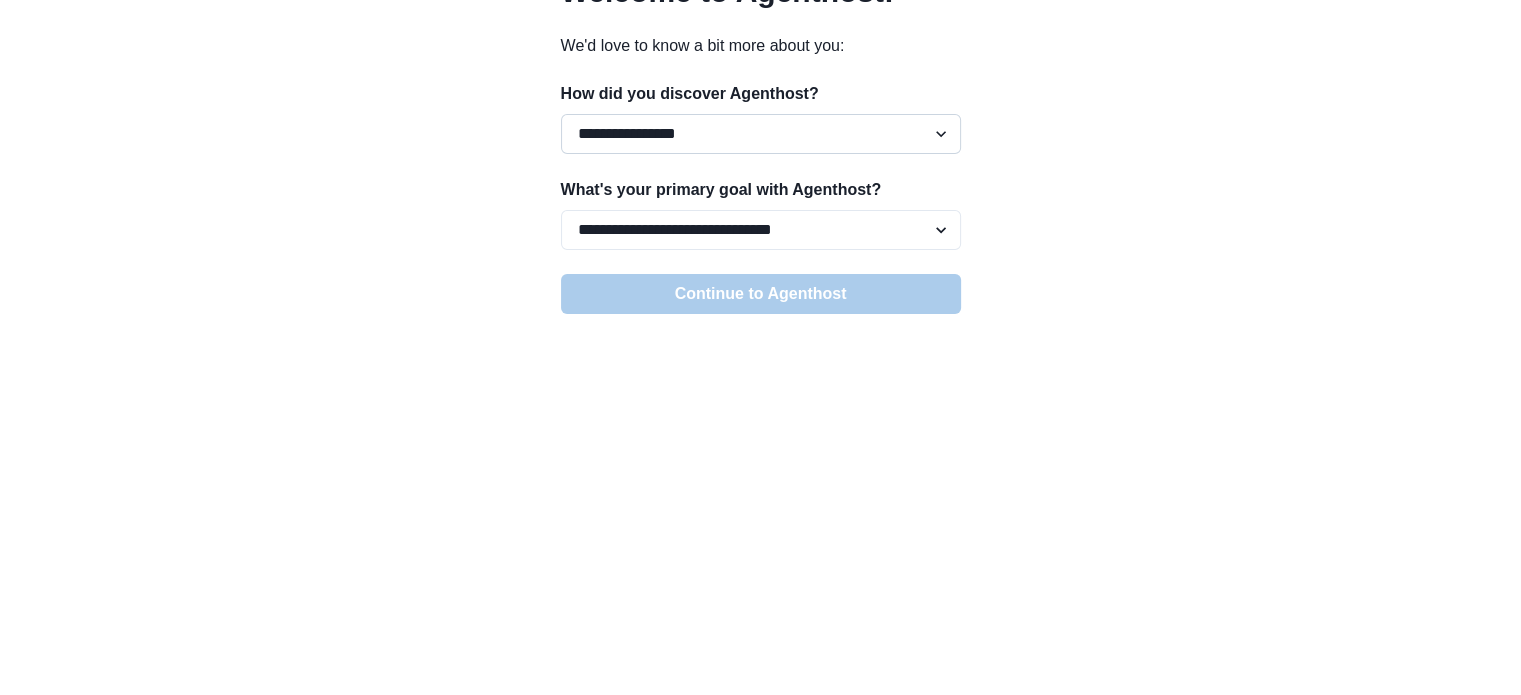 click on "**********" at bounding box center (761, 134) 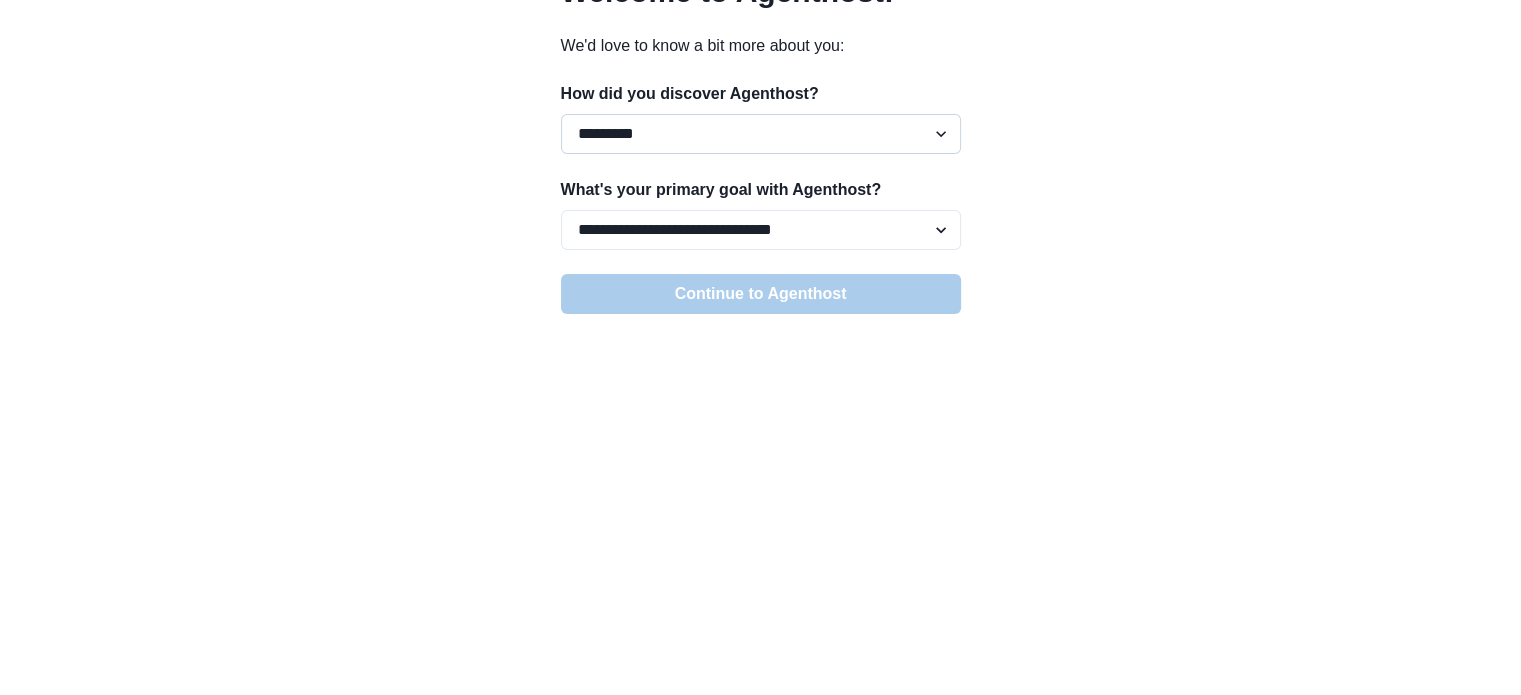 click on "**********" at bounding box center (761, 134) 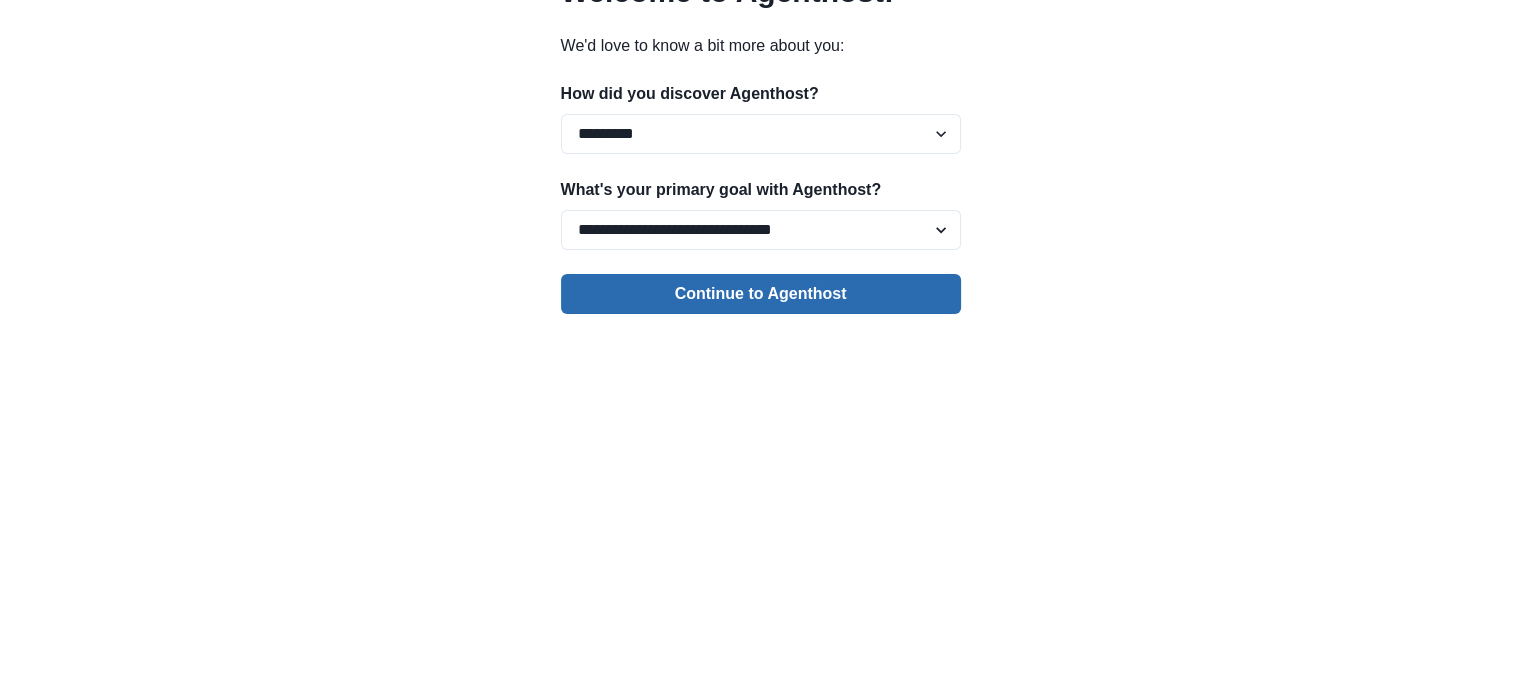 click on "Continue to Agenthost" at bounding box center (761, 294) 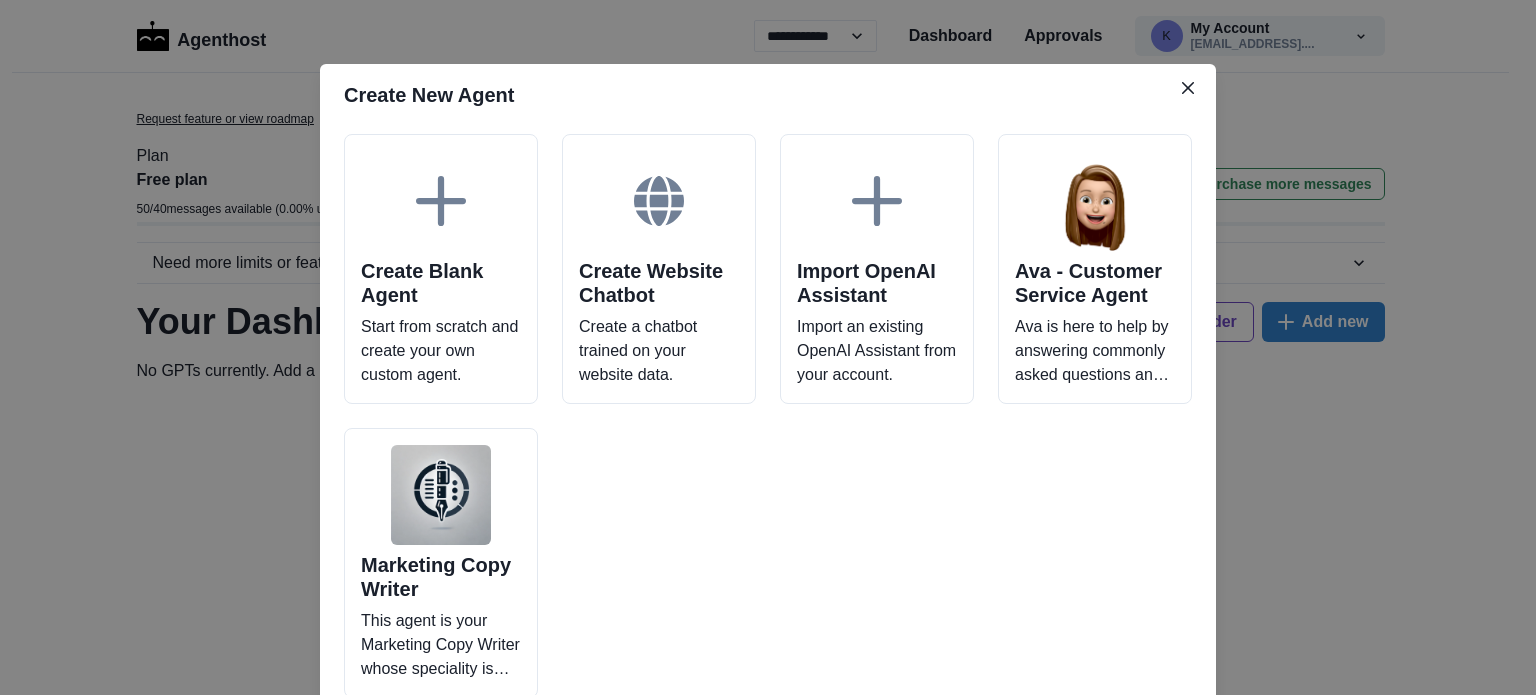 scroll, scrollTop: 0, scrollLeft: 0, axis: both 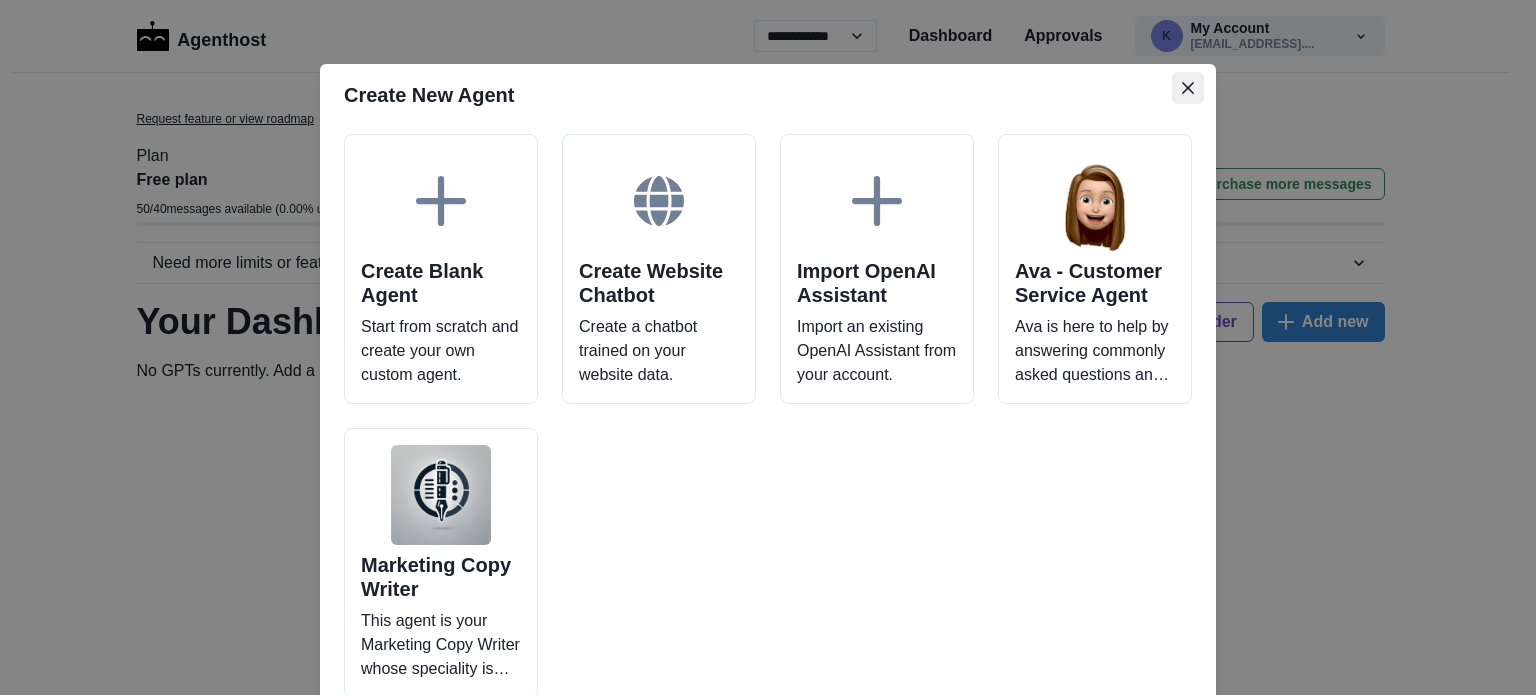 click at bounding box center [1188, 88] 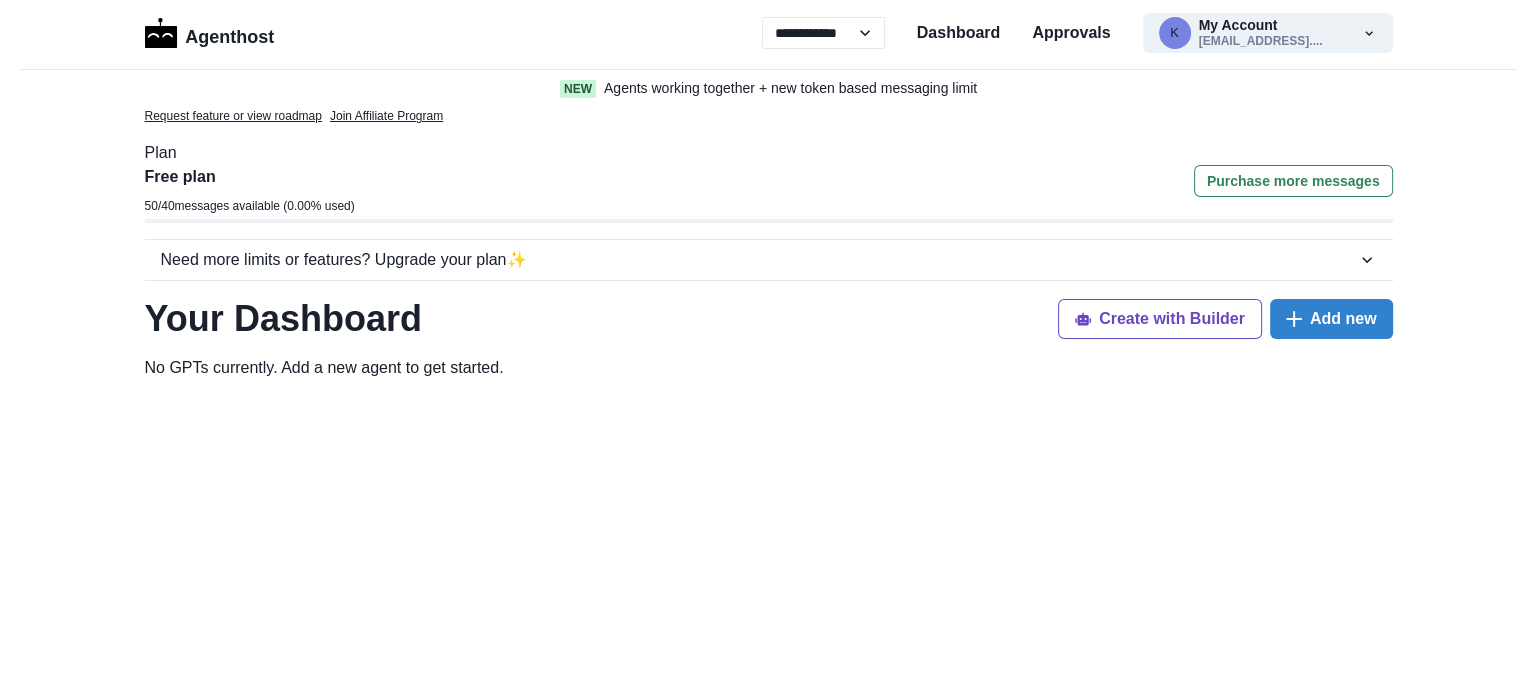scroll, scrollTop: 48, scrollLeft: 0, axis: vertical 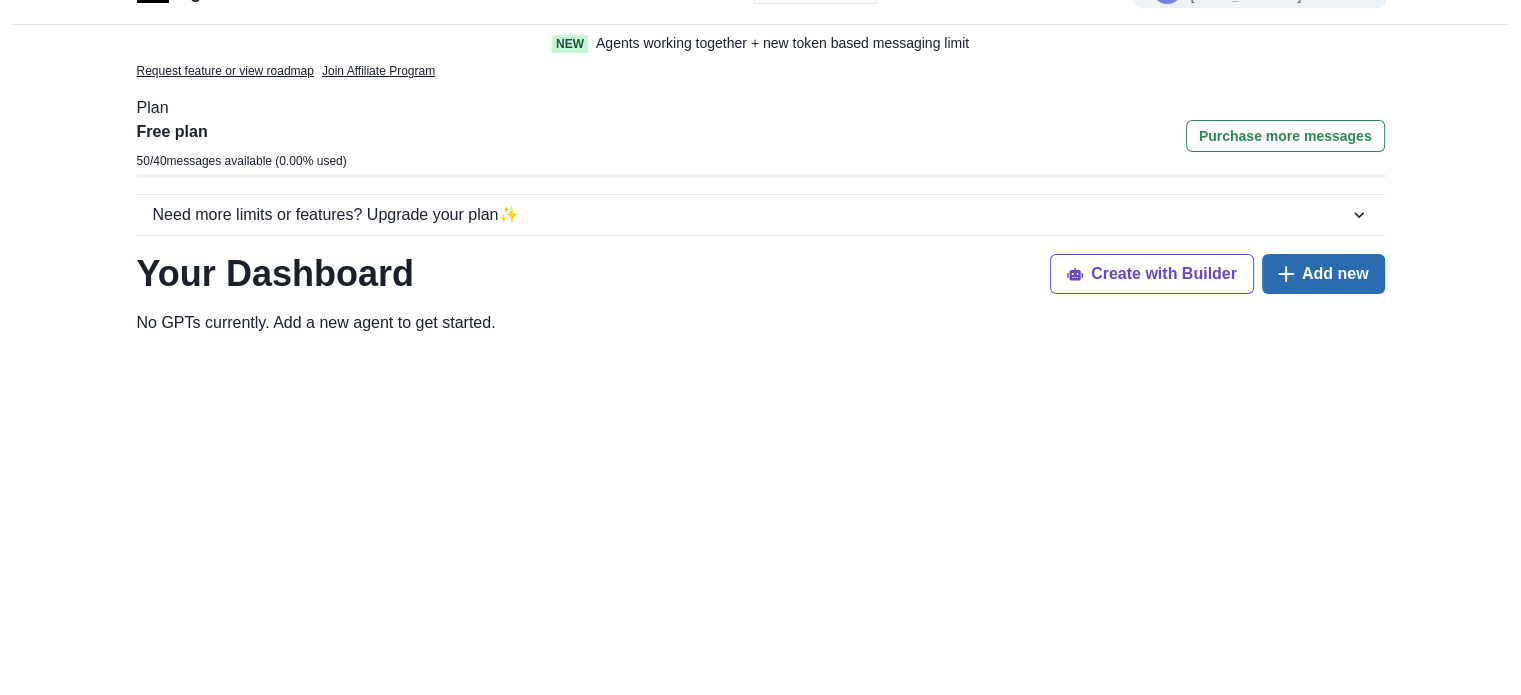 click 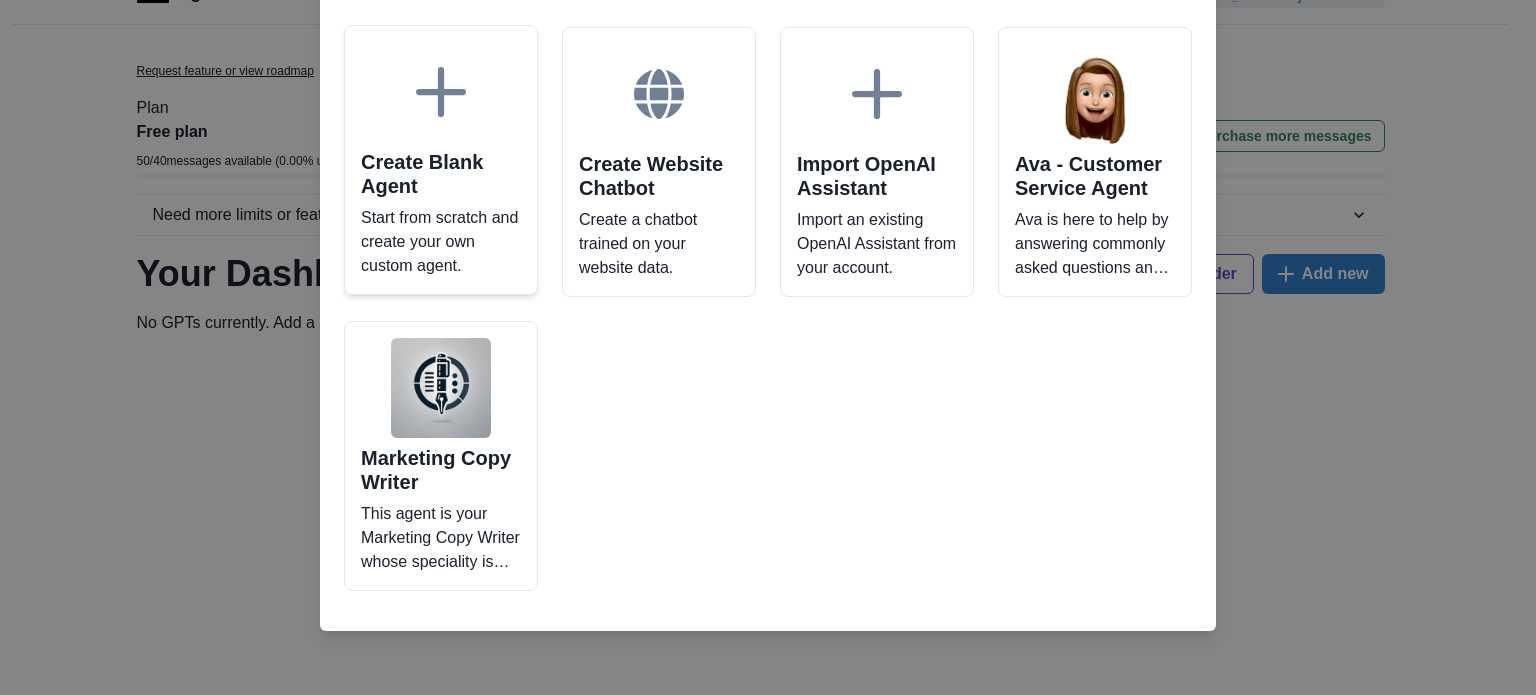 scroll, scrollTop: 206, scrollLeft: 0, axis: vertical 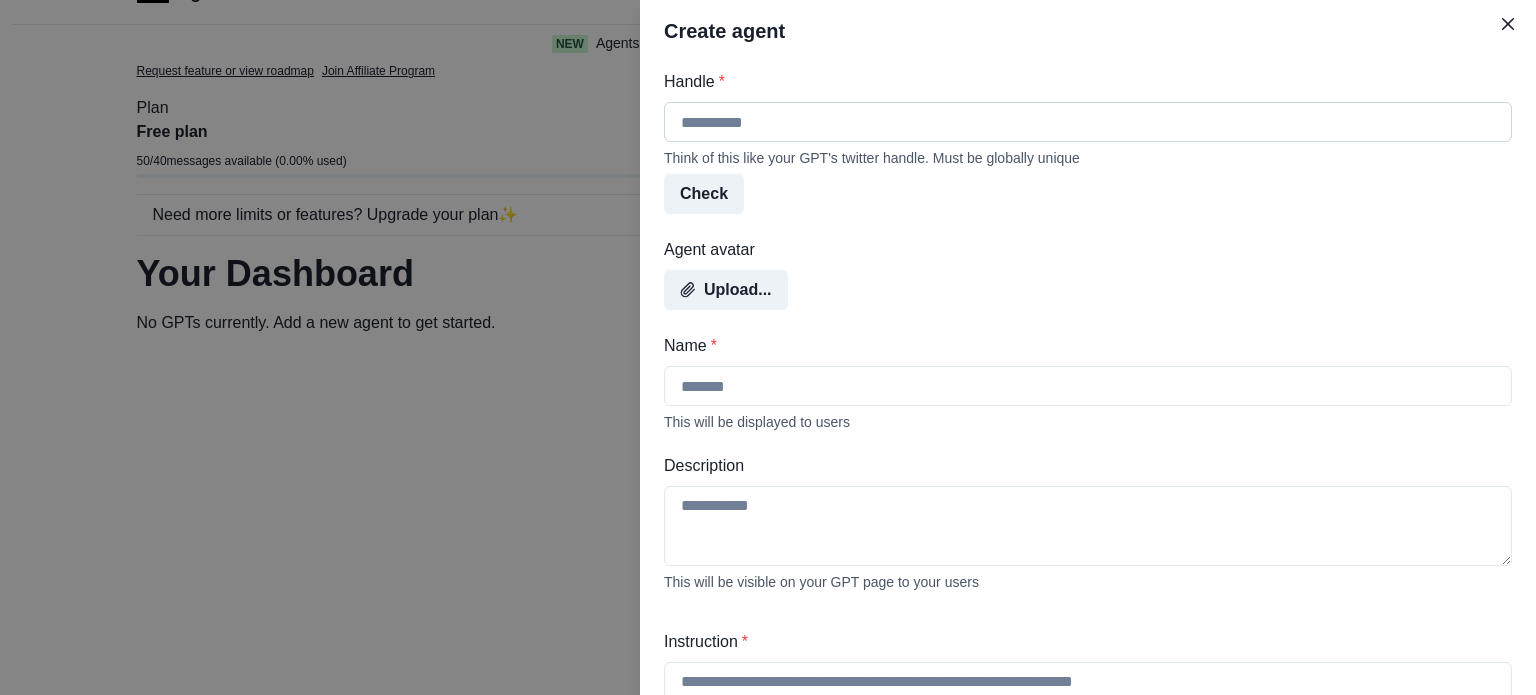 click on "Handle *" at bounding box center (1088, 122) 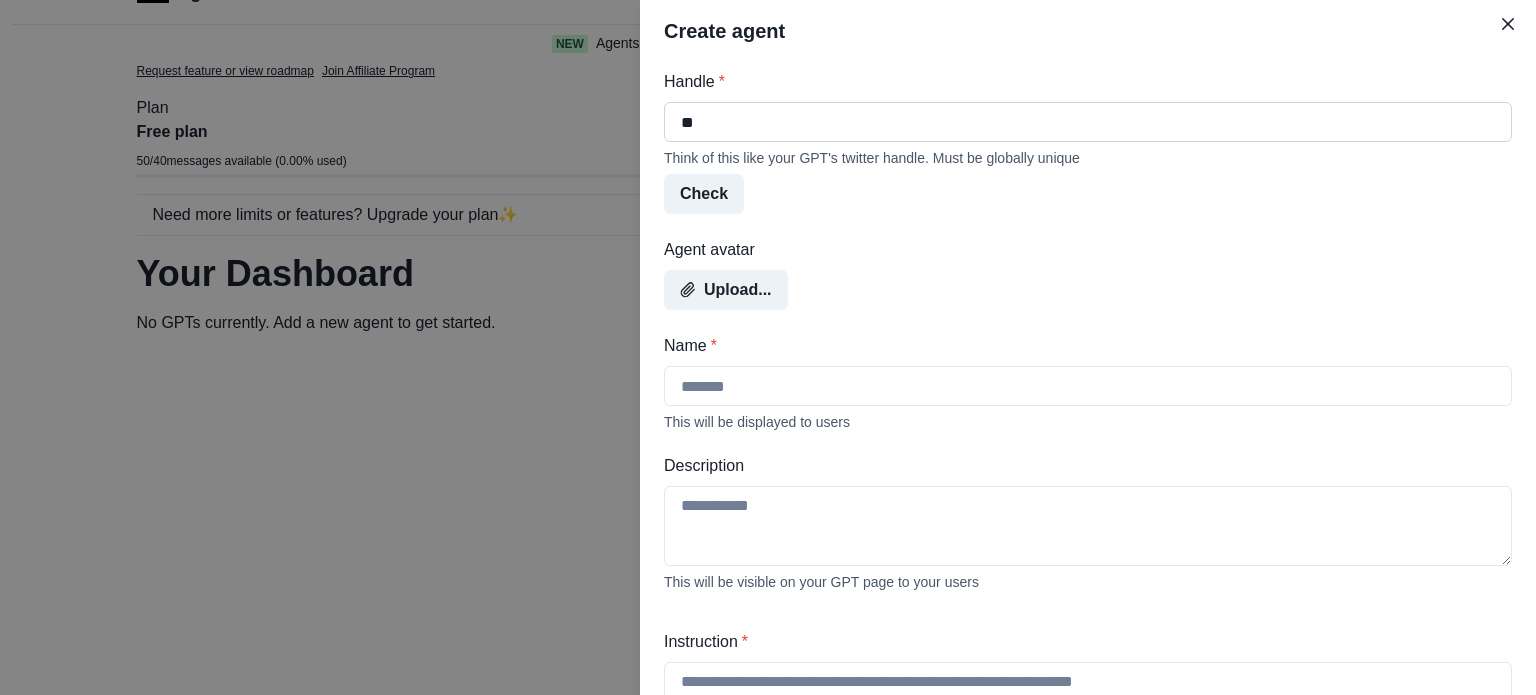 type on "*" 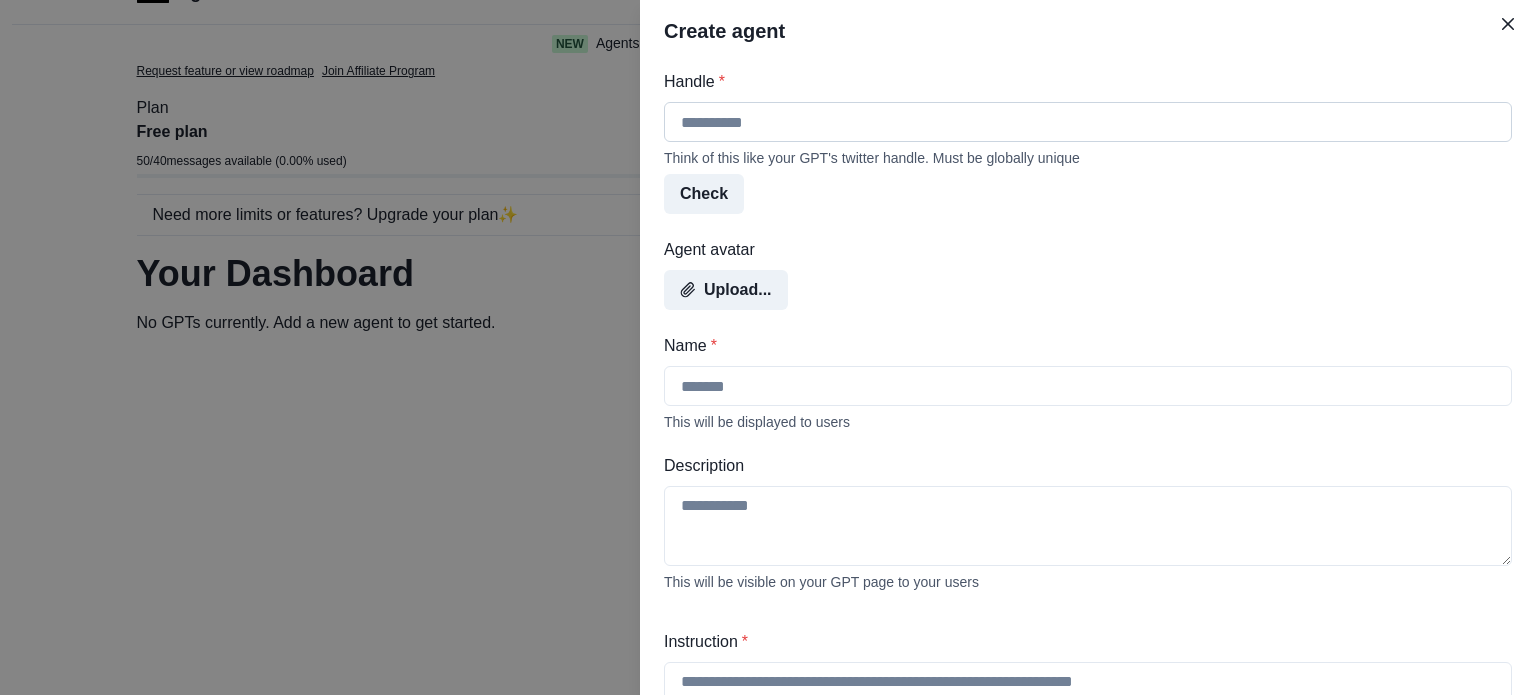 type on "*" 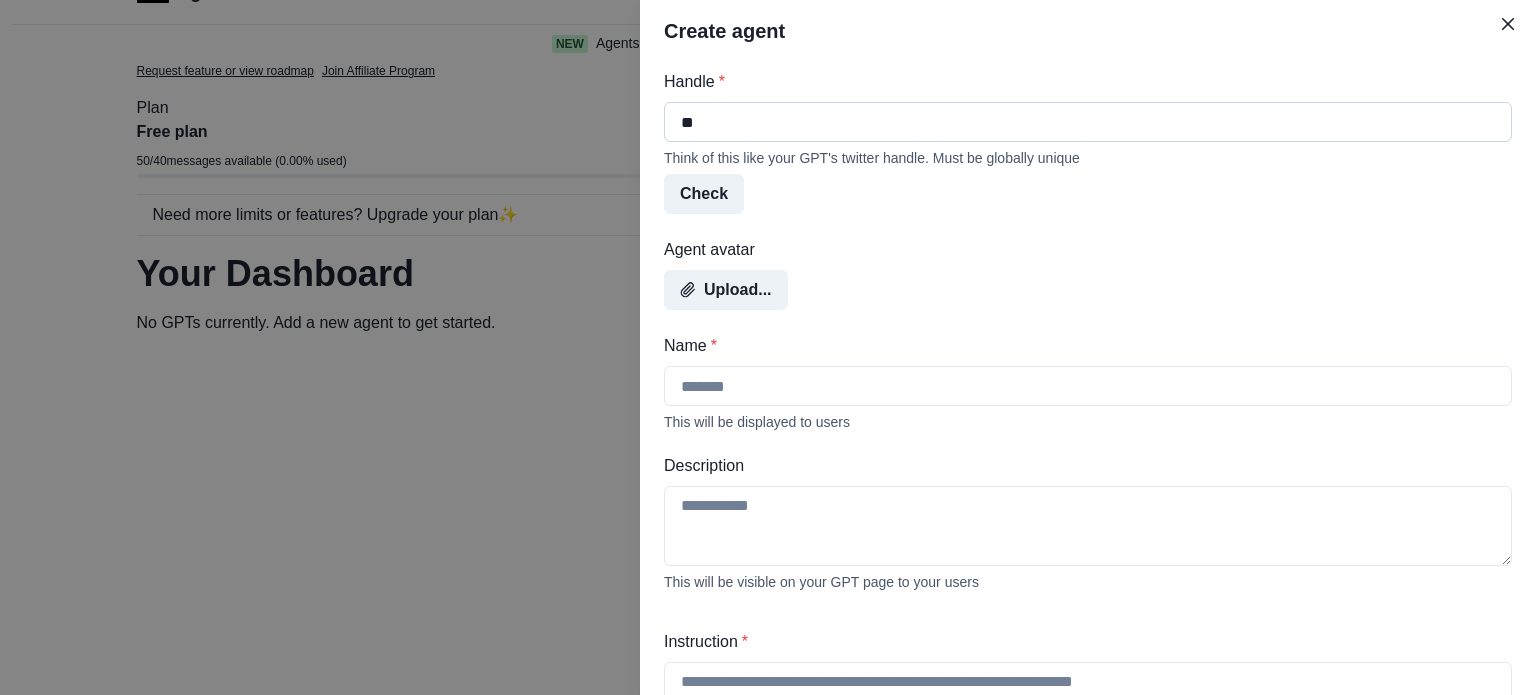 type on "*" 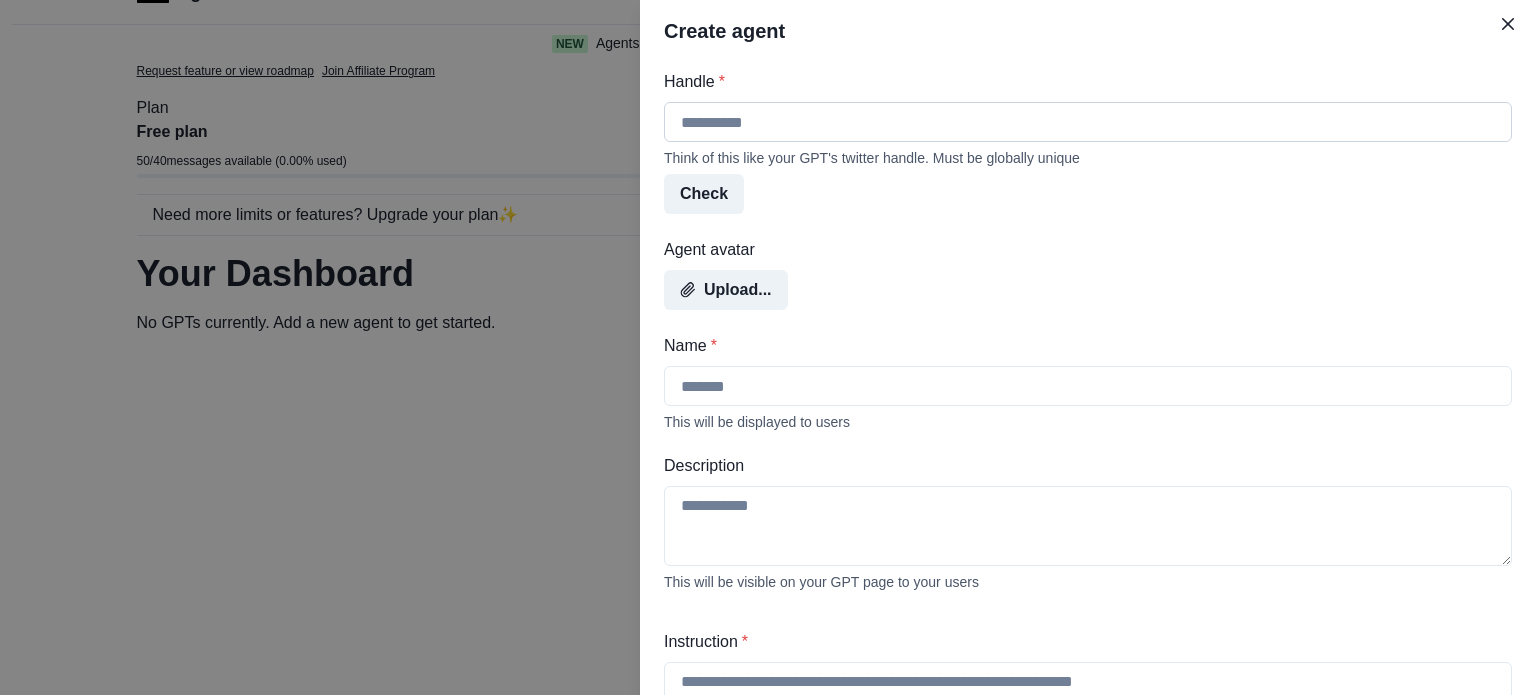 type on "*" 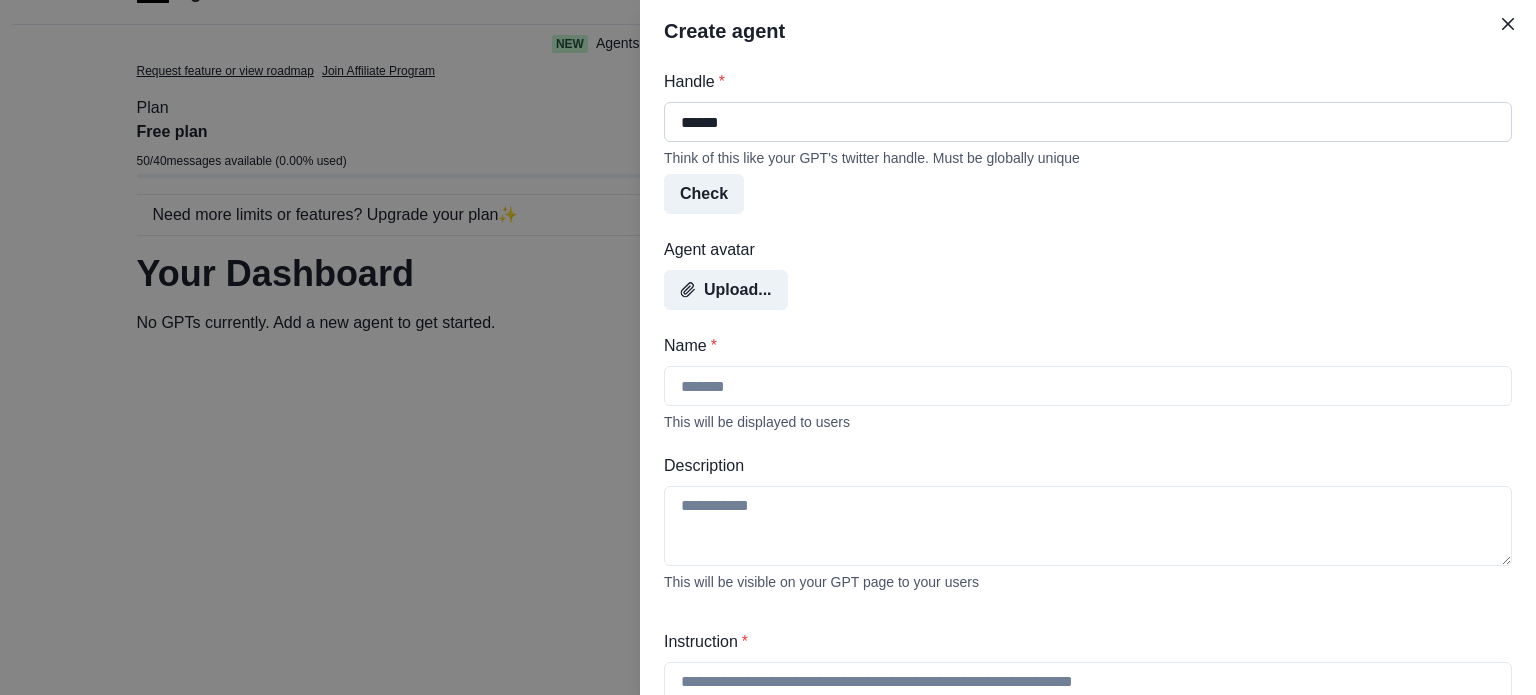 click on "******" at bounding box center [1088, 122] 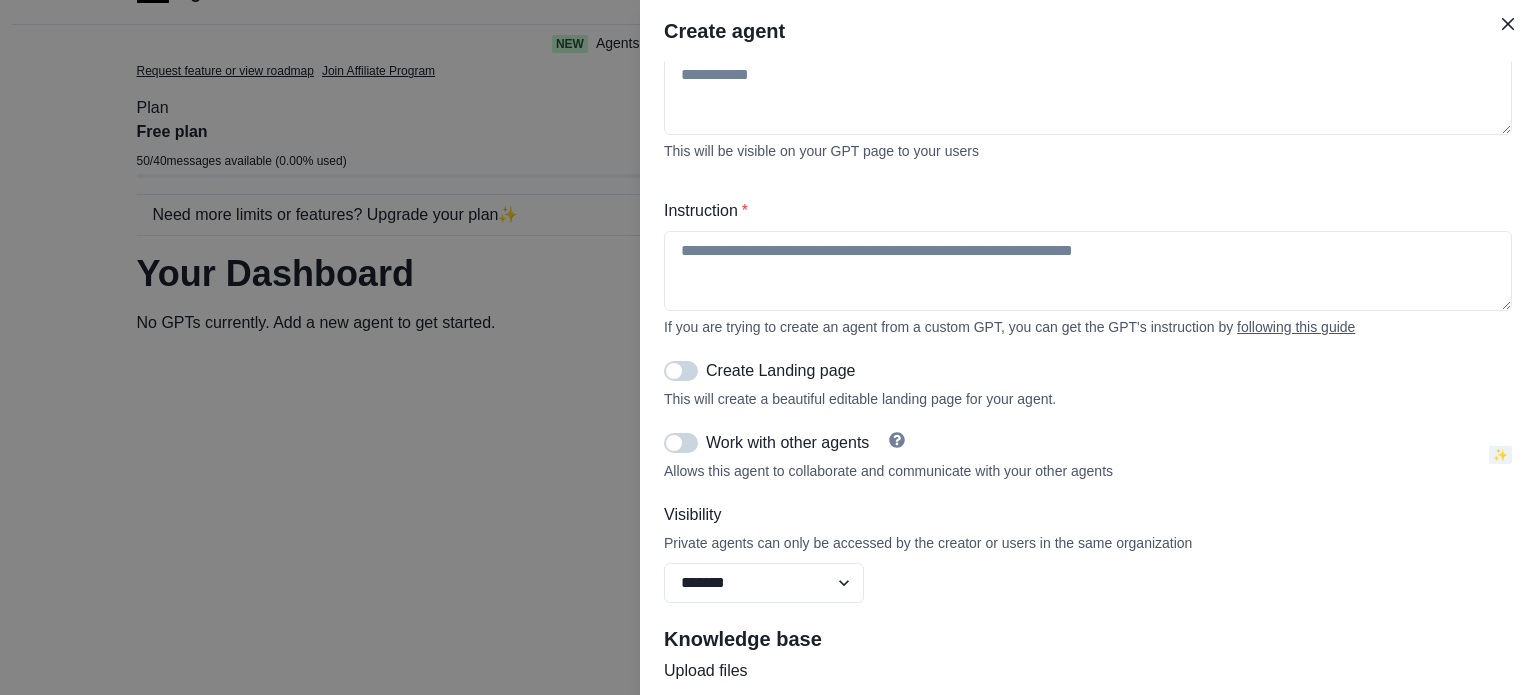 scroll, scrollTop: 436, scrollLeft: 0, axis: vertical 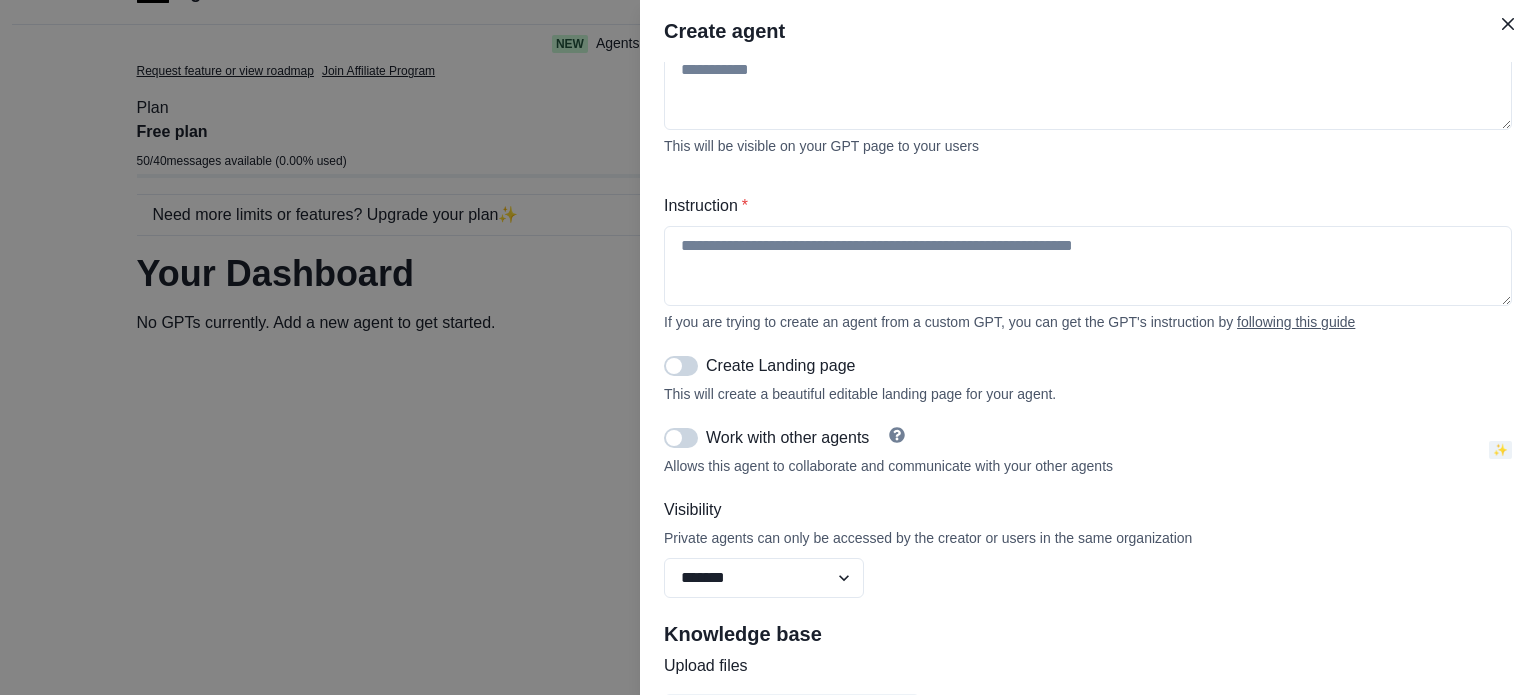 type on "**********" 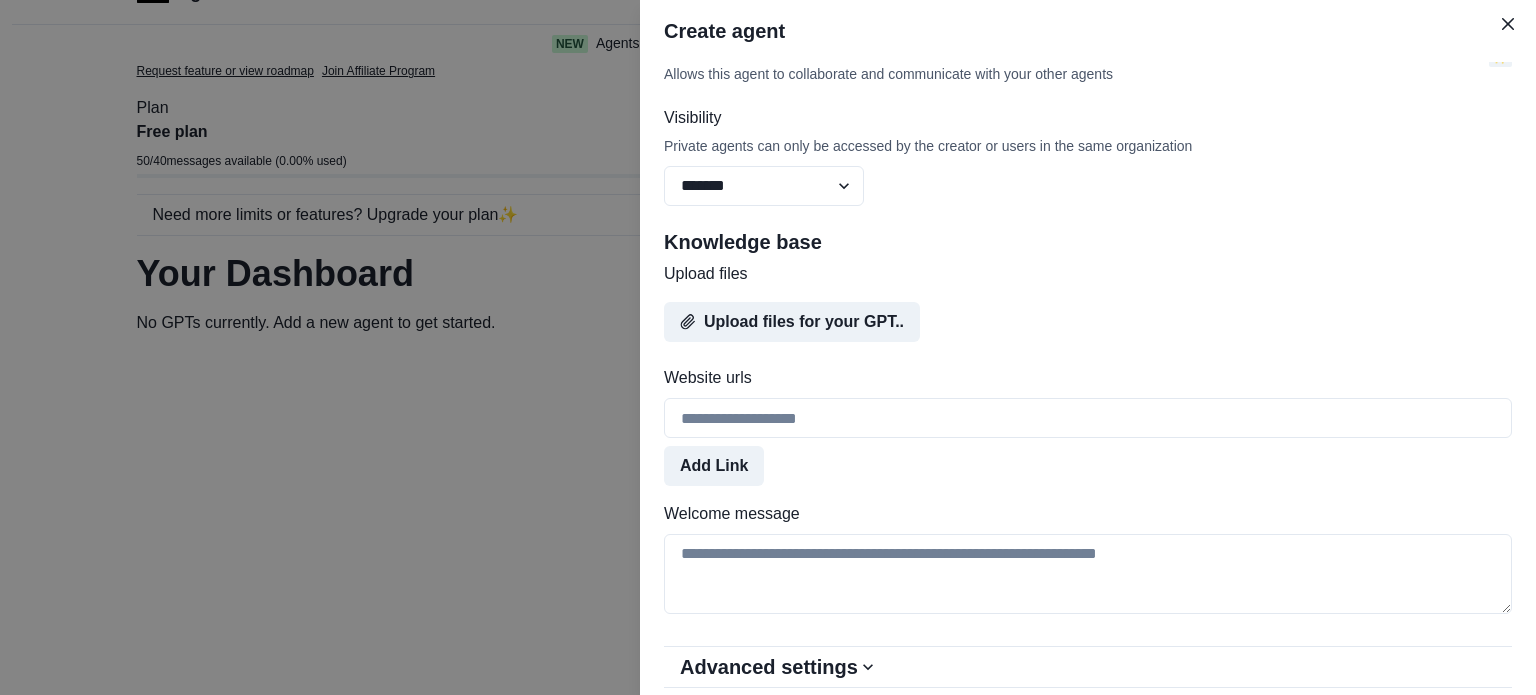 scroll, scrollTop: 828, scrollLeft: 0, axis: vertical 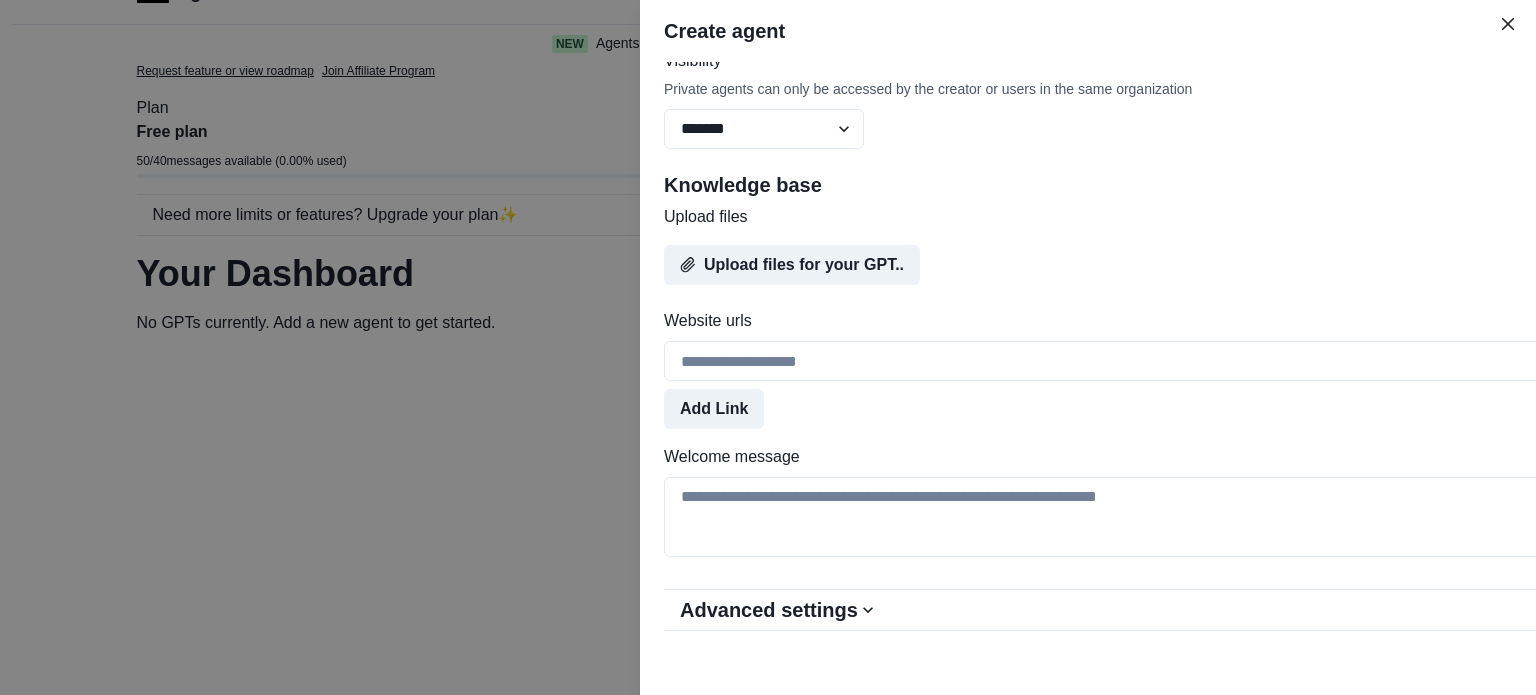 type on "**********" 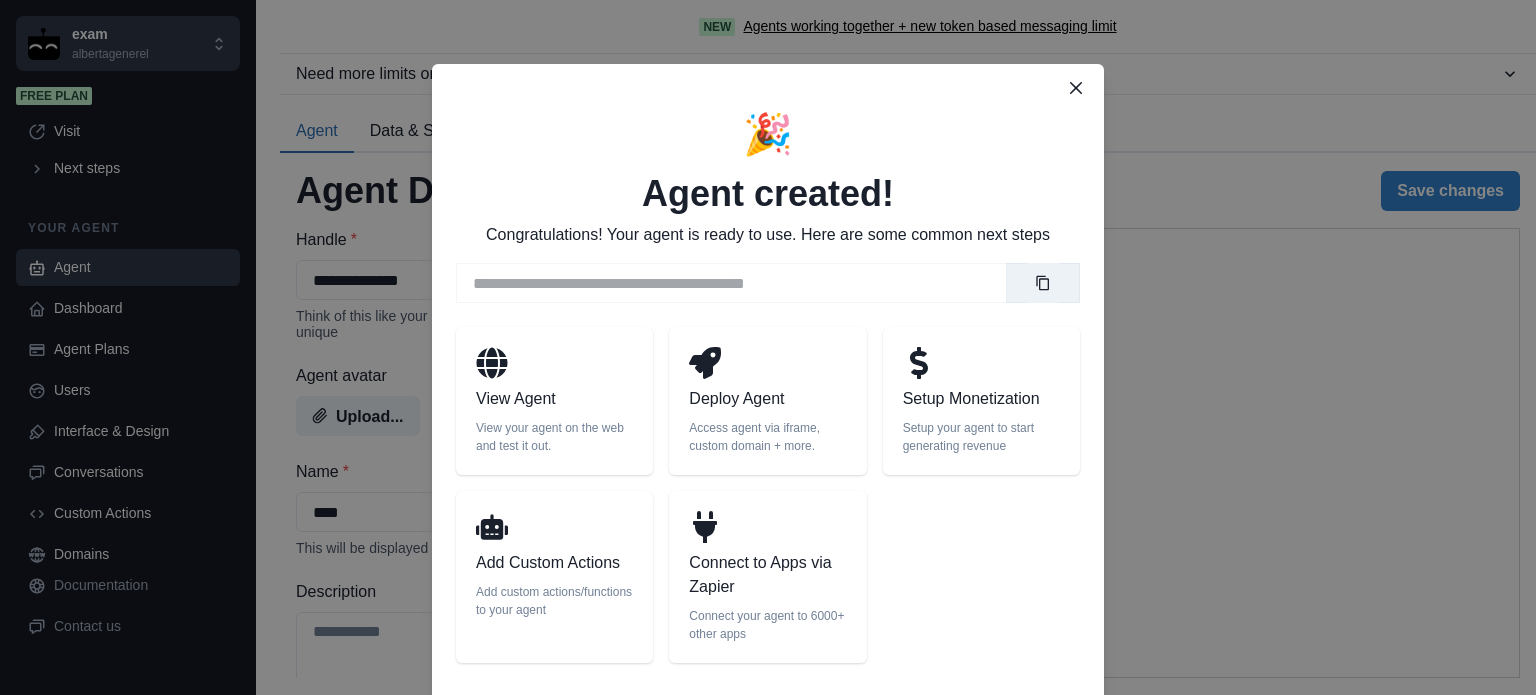 scroll, scrollTop: 0, scrollLeft: 0, axis: both 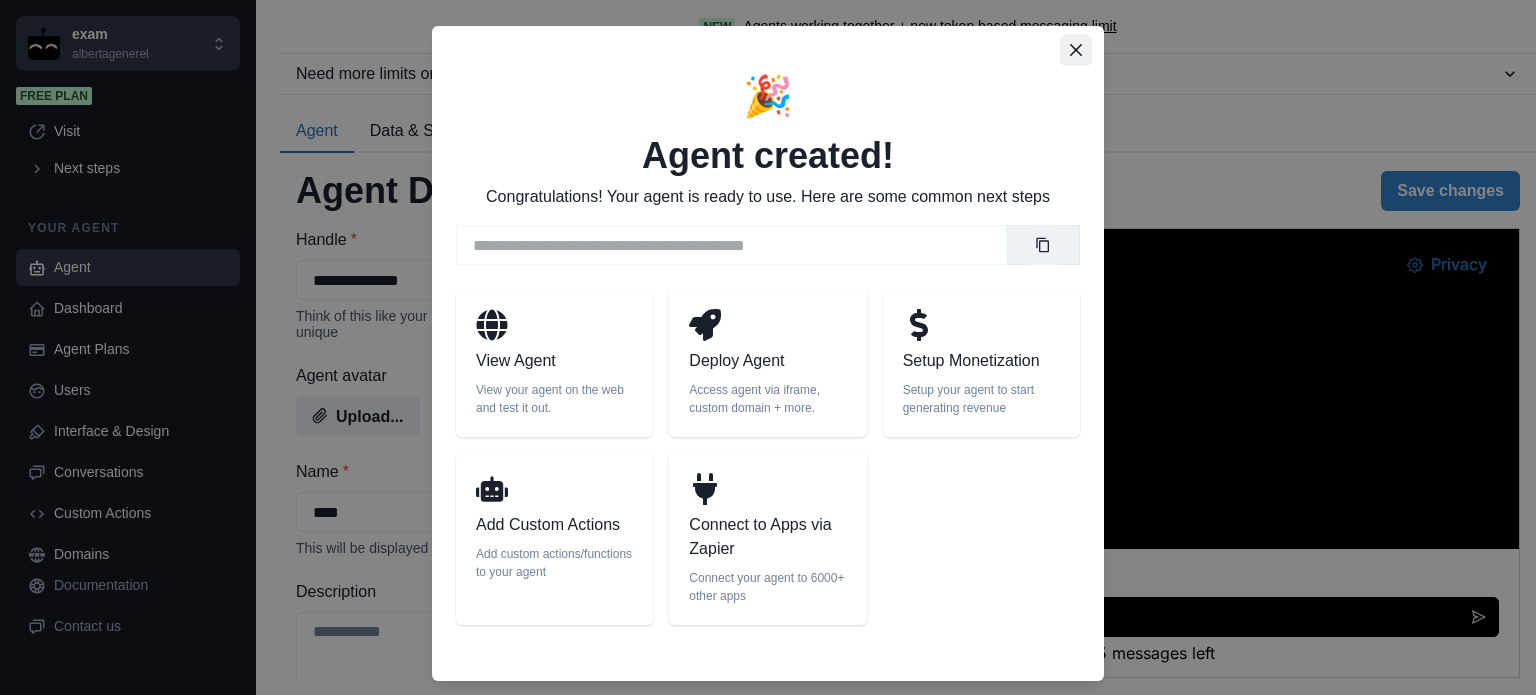 click 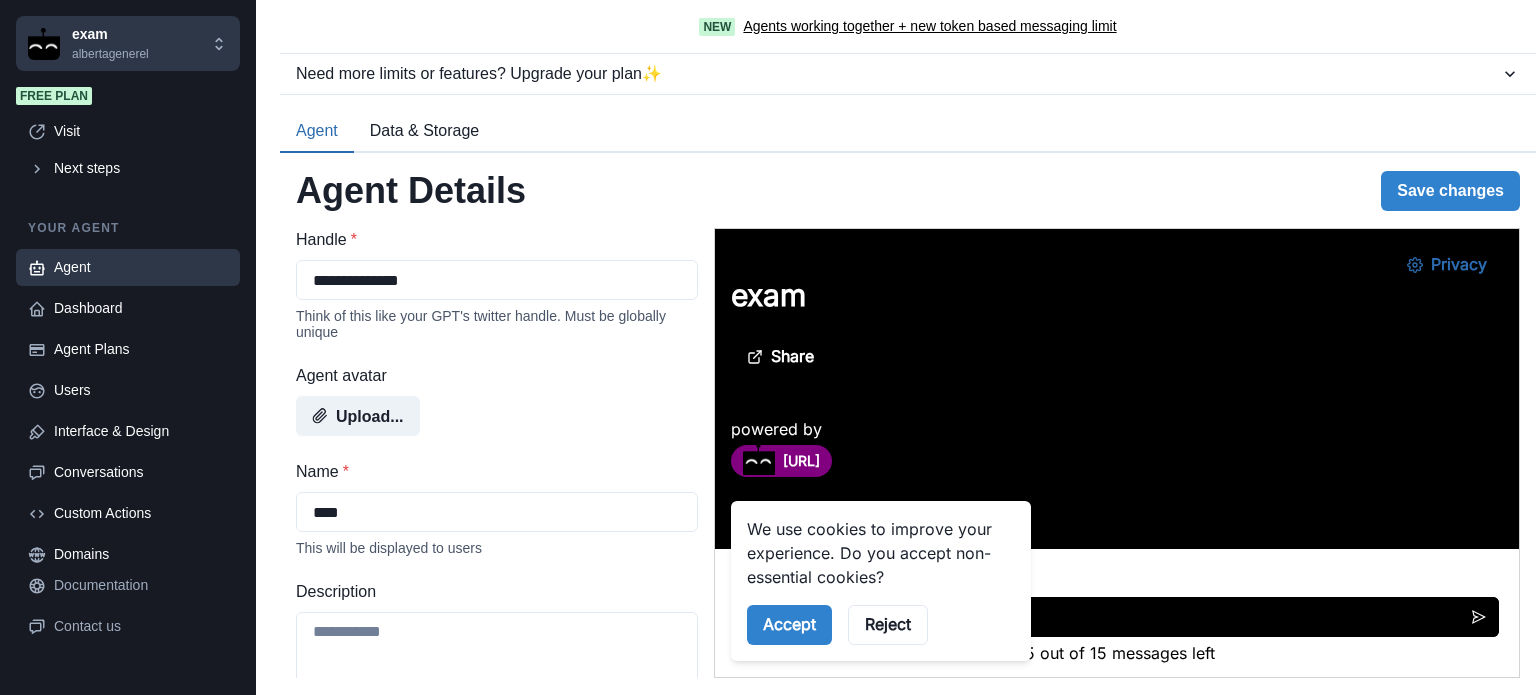 scroll, scrollTop: 401, scrollLeft: 0, axis: vertical 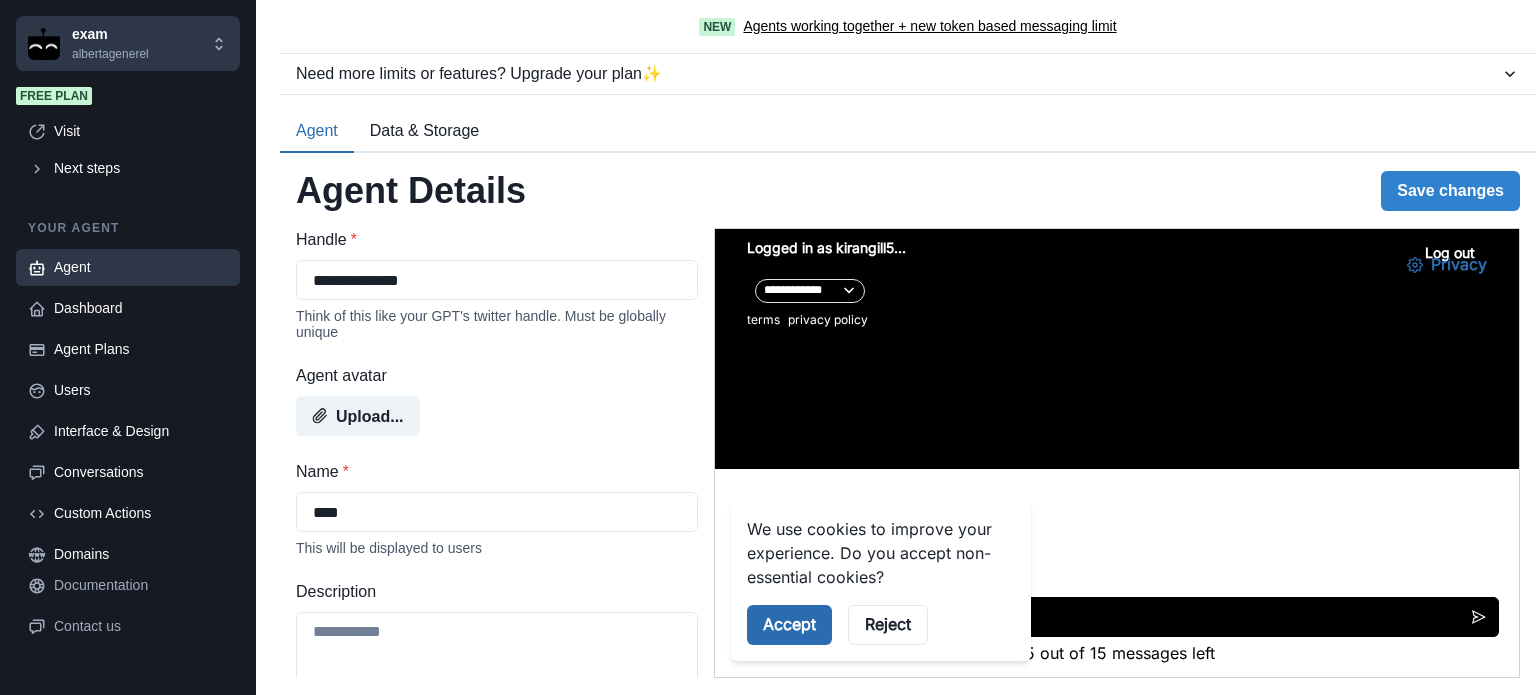 click on "Accept" at bounding box center [789, 625] 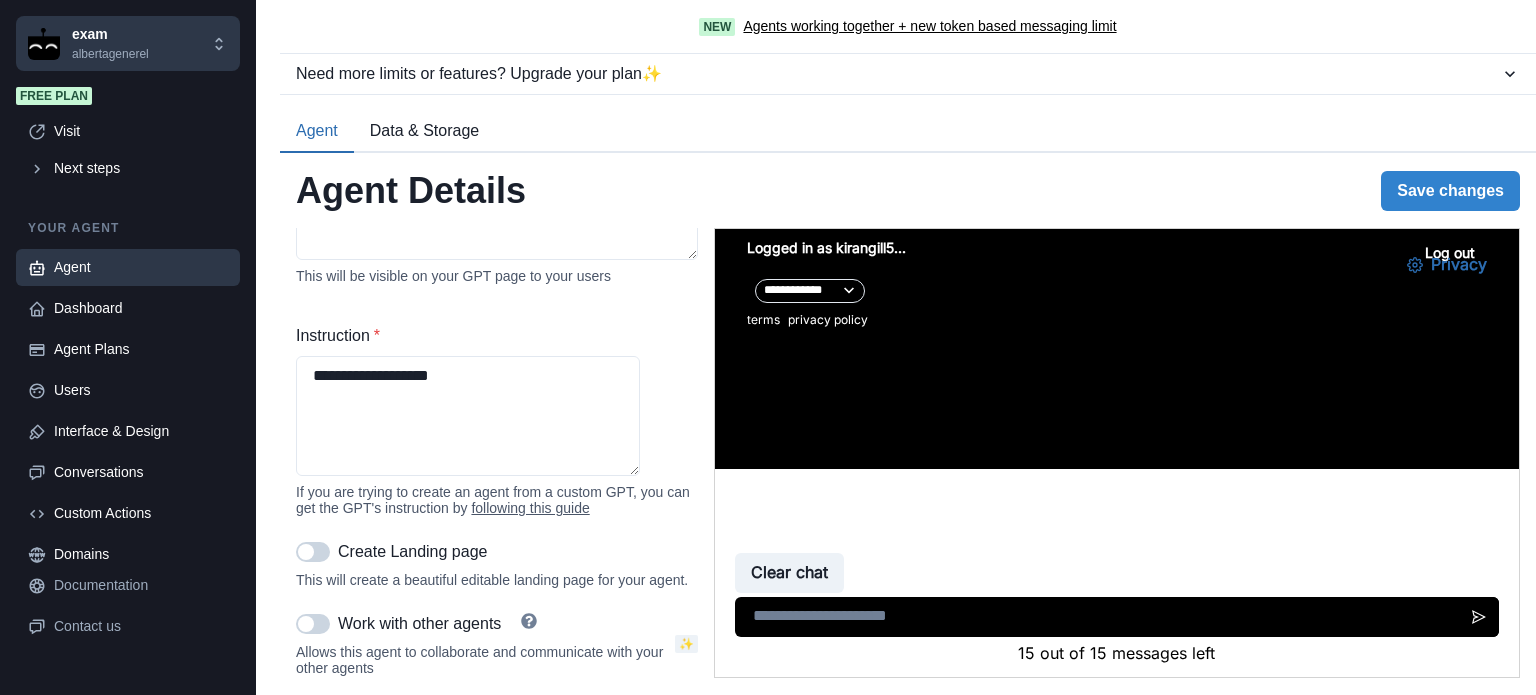 scroll, scrollTop: 470, scrollLeft: 0, axis: vertical 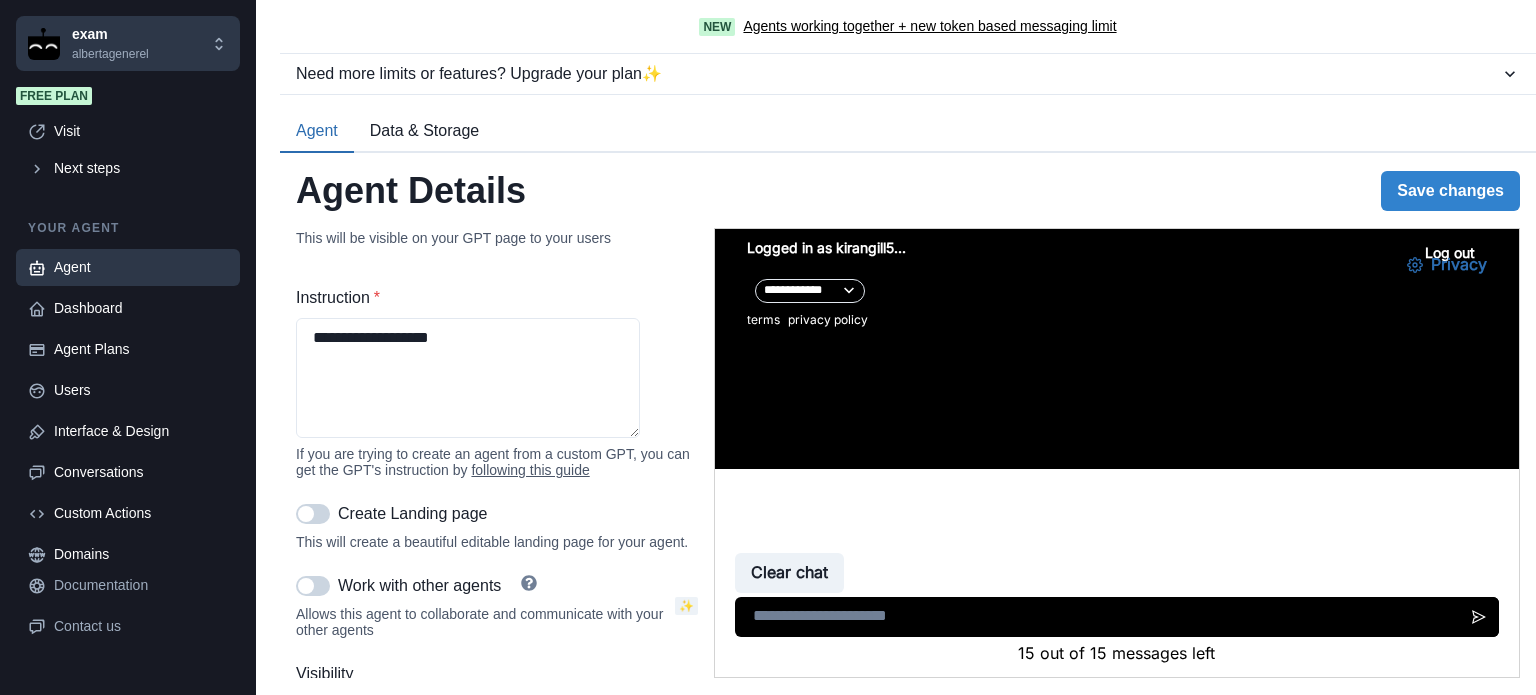 click on "Free plan" at bounding box center [54, 96] 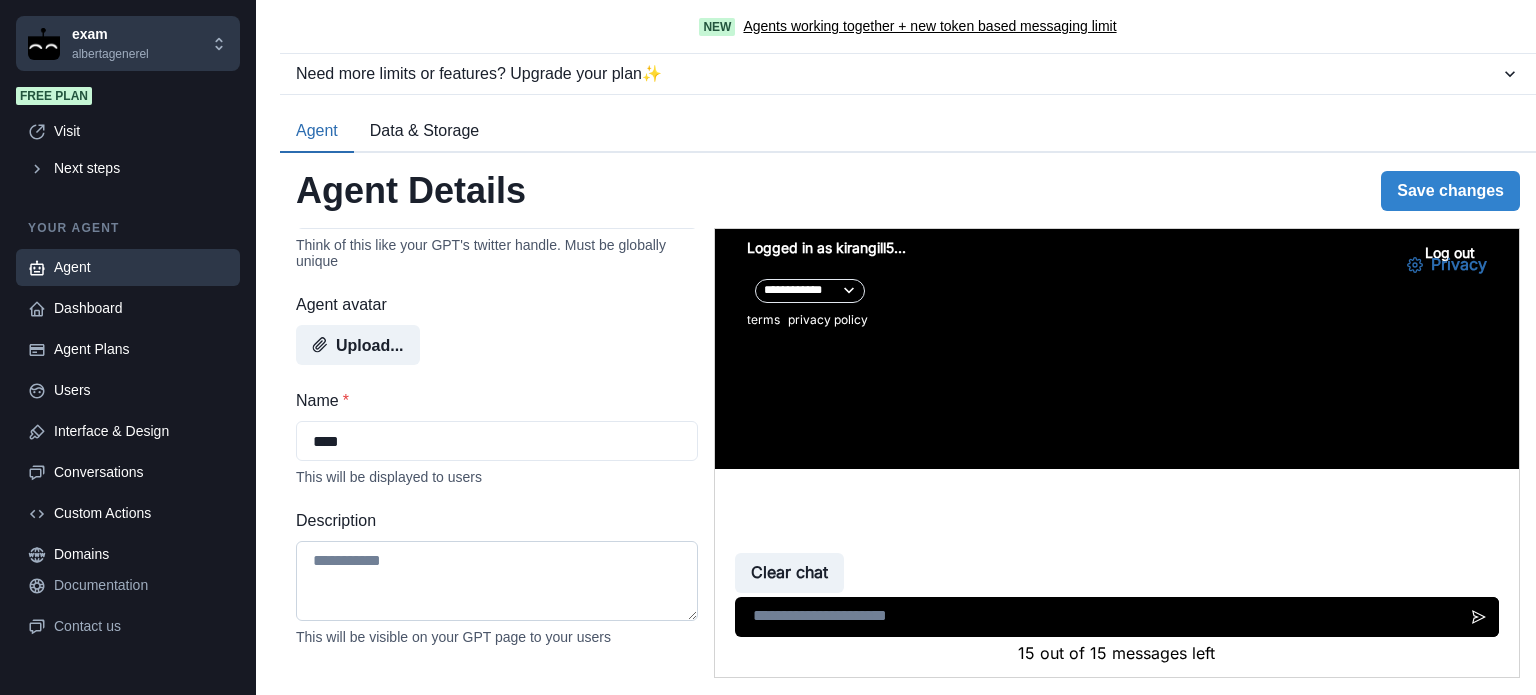 scroll, scrollTop: 0, scrollLeft: 0, axis: both 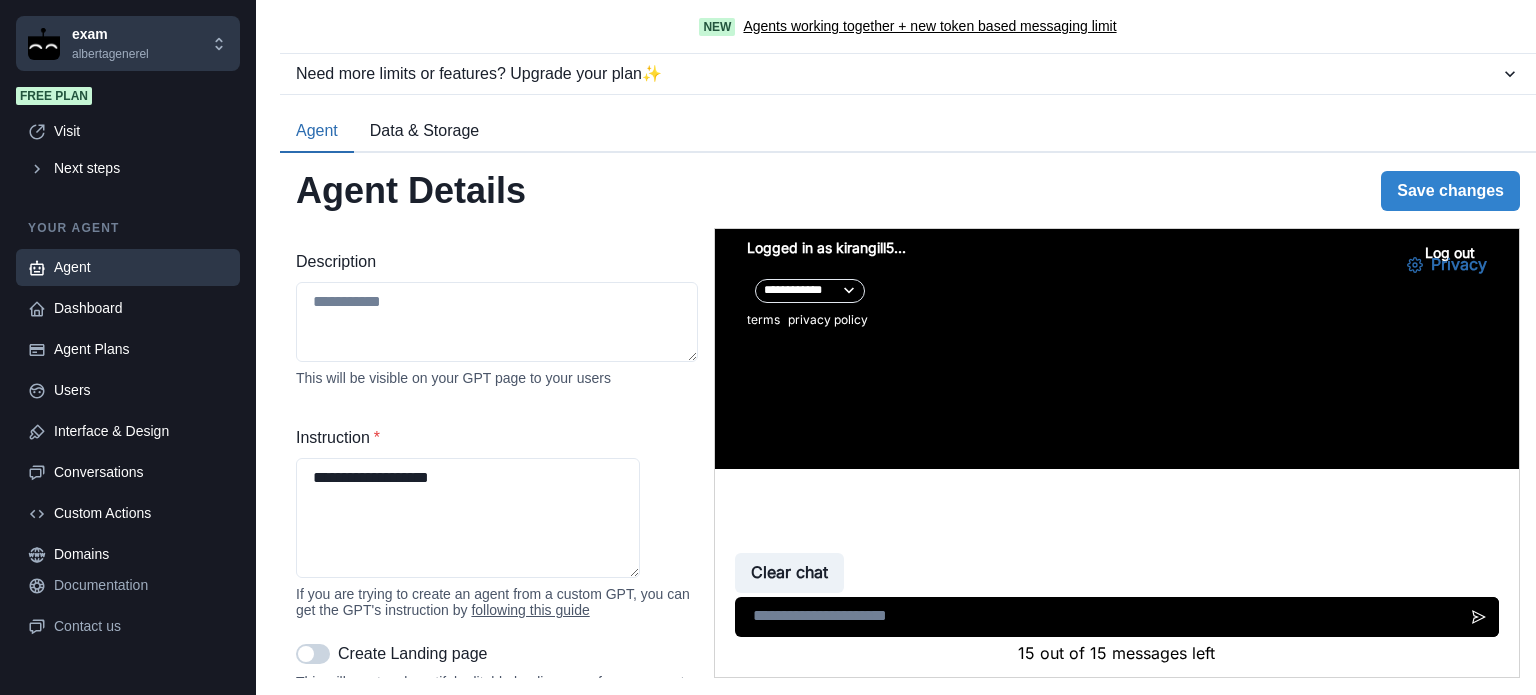 click at bounding box center (1117, 617) 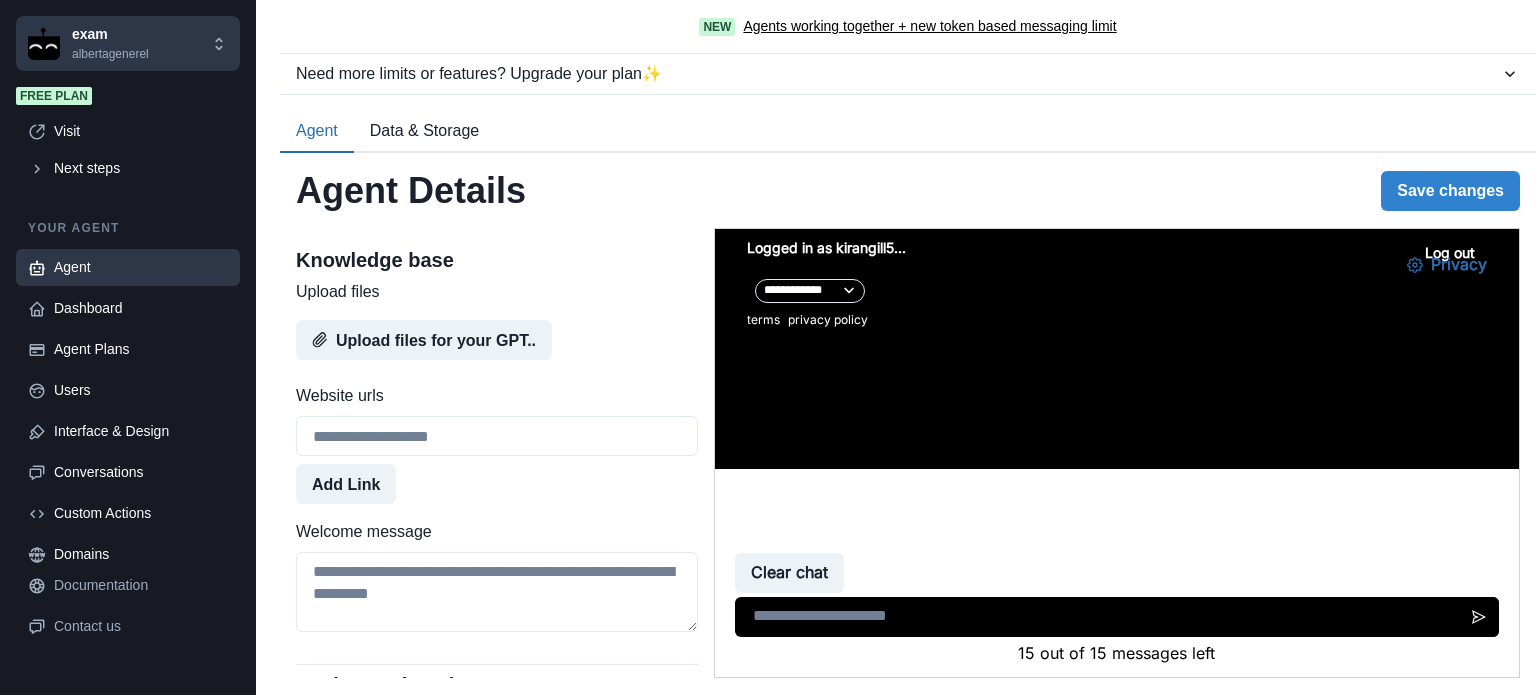 scroll, scrollTop: 1028, scrollLeft: 0, axis: vertical 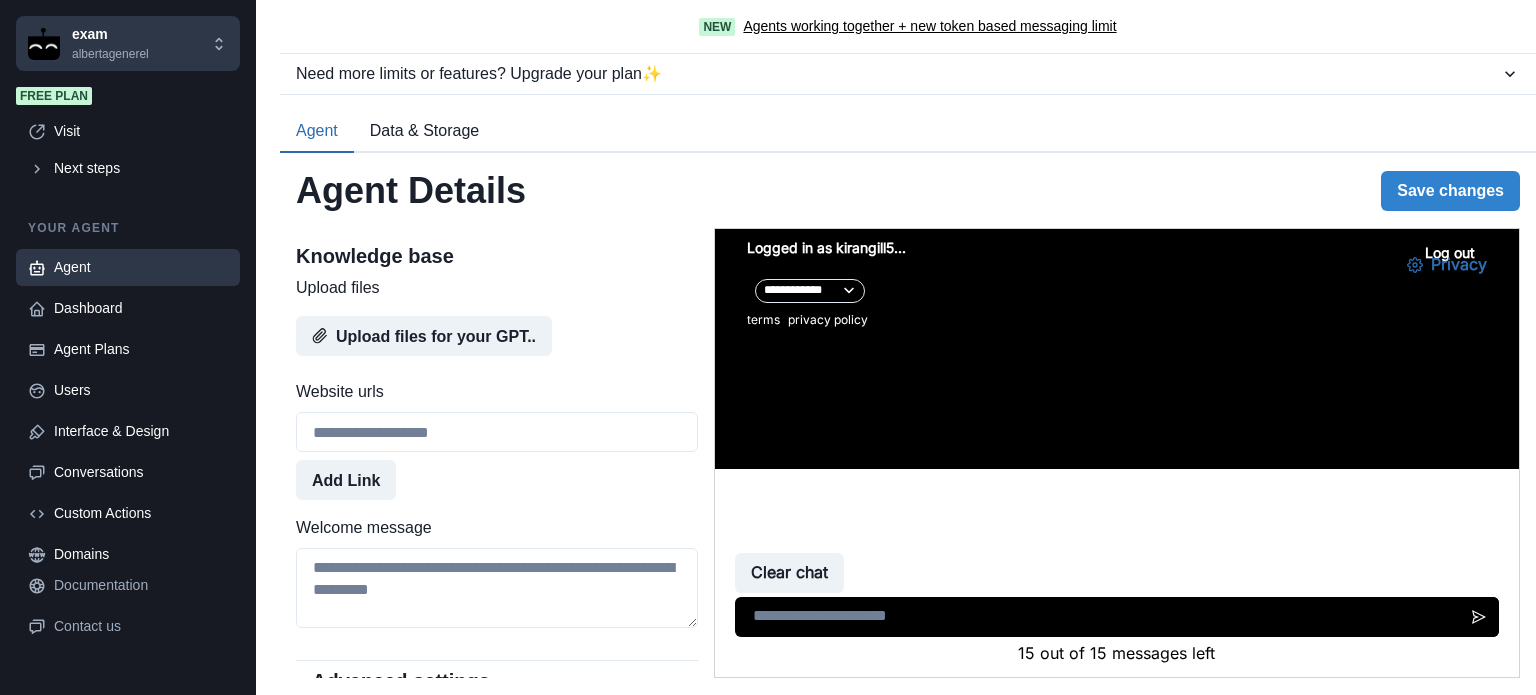 click on "Agent" at bounding box center [141, 267] 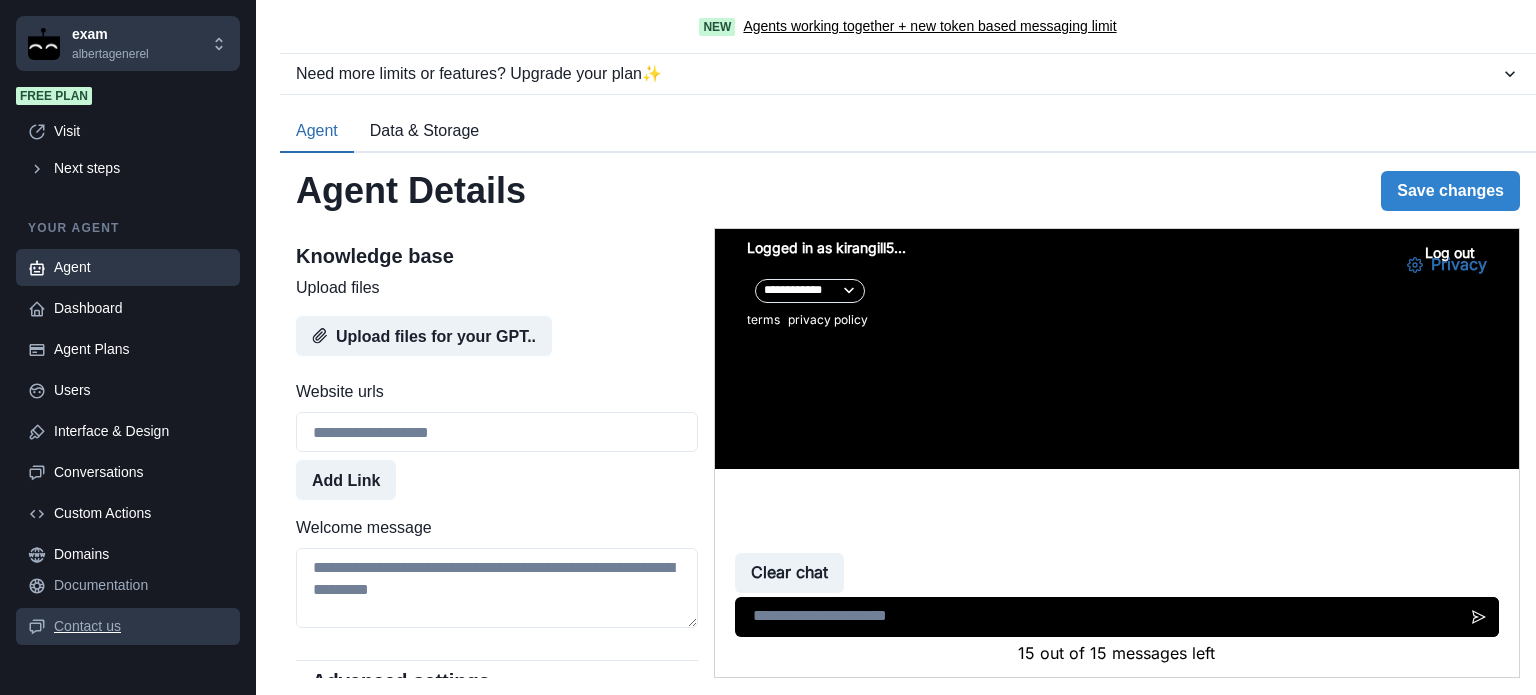 click on "Contact us" at bounding box center [141, 626] 